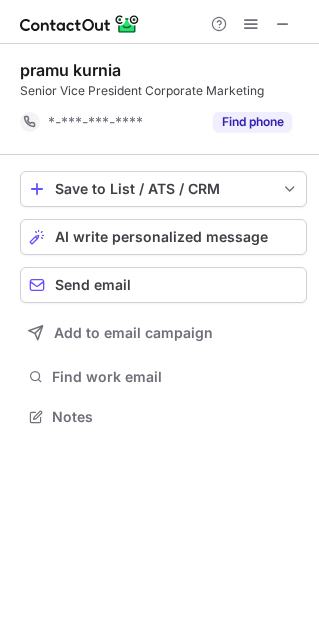 scroll, scrollTop: 0, scrollLeft: 0, axis: both 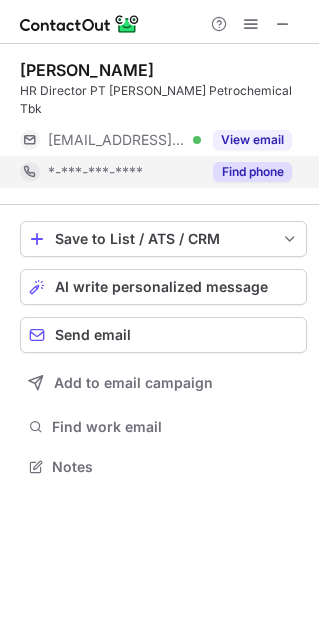 click on "Find phone" at bounding box center [252, 172] 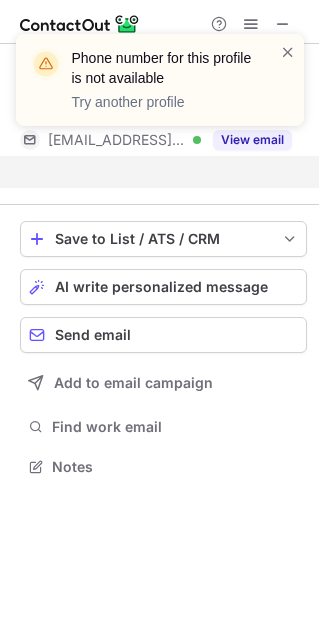 scroll, scrollTop: 402, scrollLeft: 319, axis: both 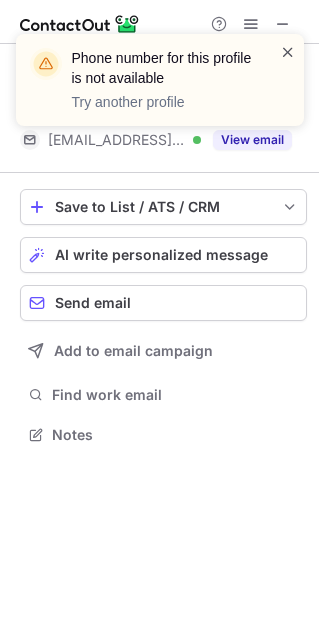 click at bounding box center [288, 52] 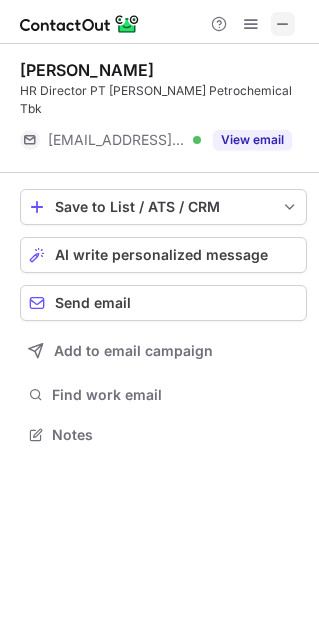 click at bounding box center (283, 24) 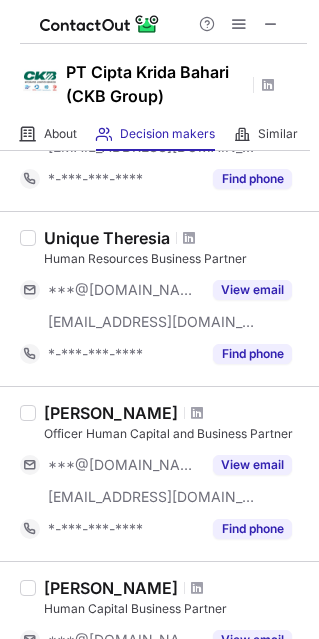 scroll, scrollTop: 203, scrollLeft: 0, axis: vertical 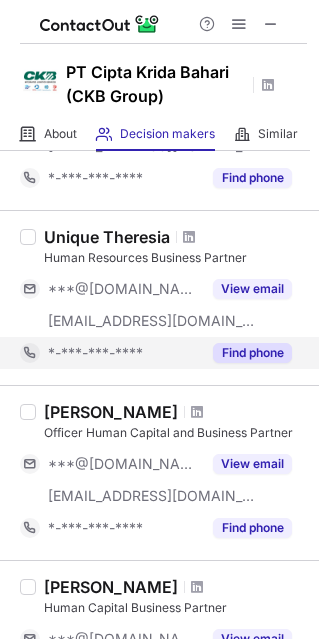 click on "Find phone" at bounding box center (252, 353) 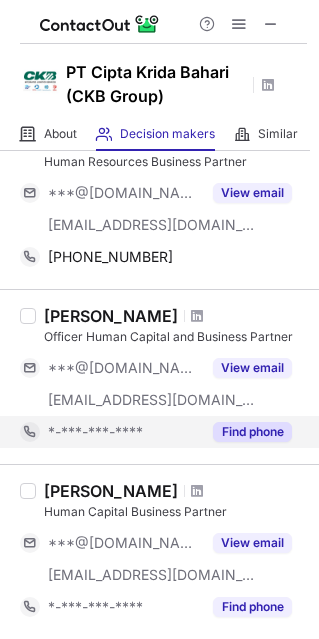scroll, scrollTop: 300, scrollLeft: 0, axis: vertical 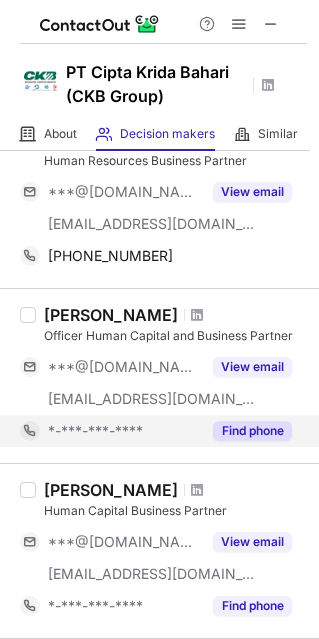 click on "Find phone" at bounding box center [252, 431] 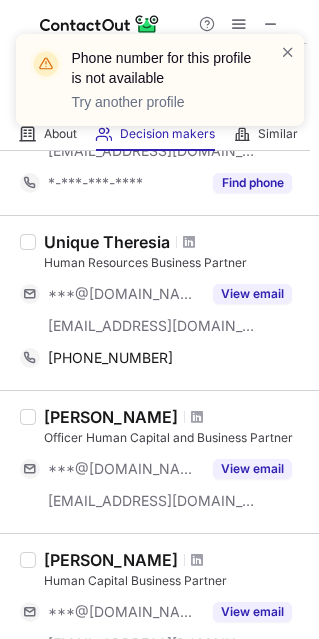 scroll, scrollTop: 199, scrollLeft: 0, axis: vertical 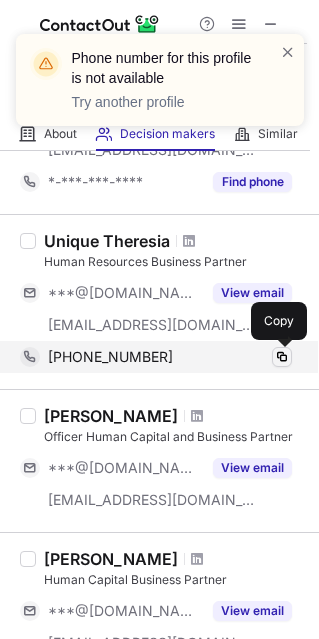 click at bounding box center [282, 357] 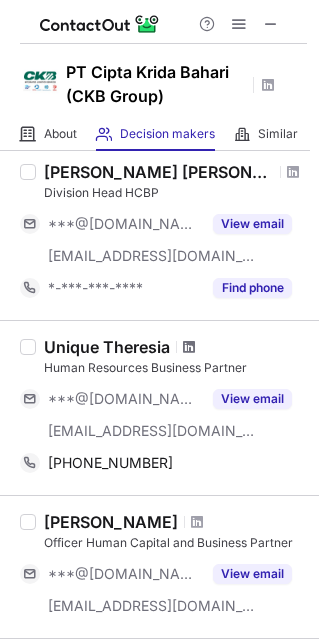 scroll, scrollTop: 92, scrollLeft: 0, axis: vertical 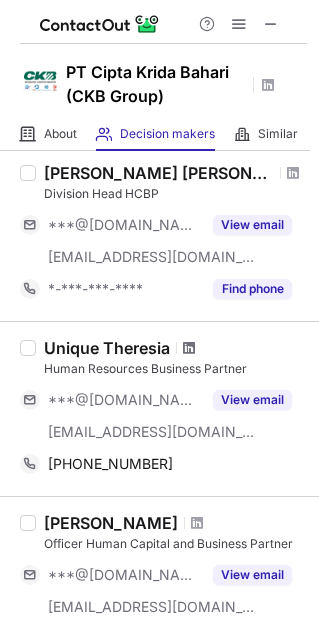 click at bounding box center [189, 348] 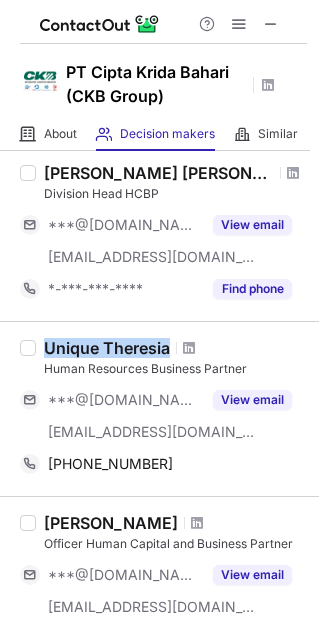 drag, startPoint x: 48, startPoint y: 346, endPoint x: 169, endPoint y: 342, distance: 121.0661 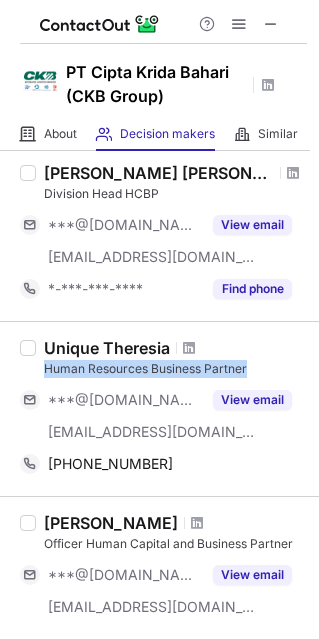 drag, startPoint x: 45, startPoint y: 370, endPoint x: 249, endPoint y: 363, distance: 204.12006 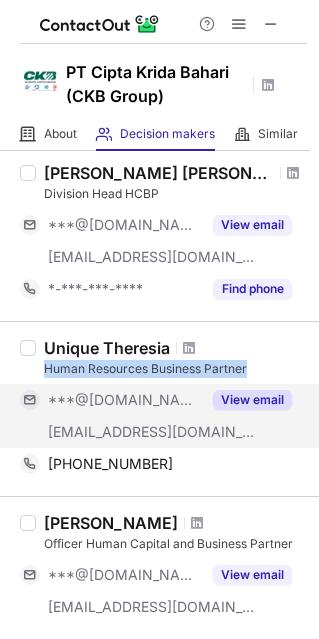 click on "View email" at bounding box center [252, 400] 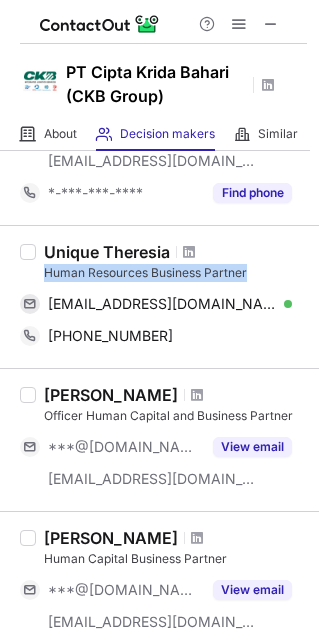scroll, scrollTop: 188, scrollLeft: 0, axis: vertical 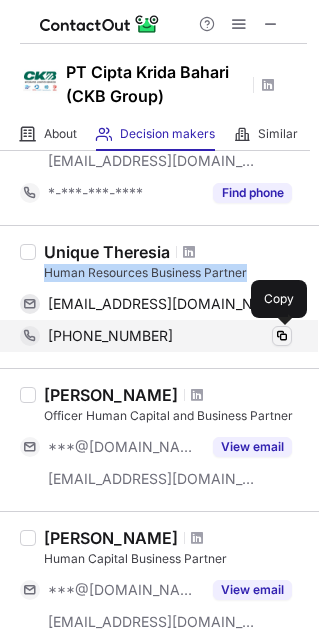 click at bounding box center [282, 336] 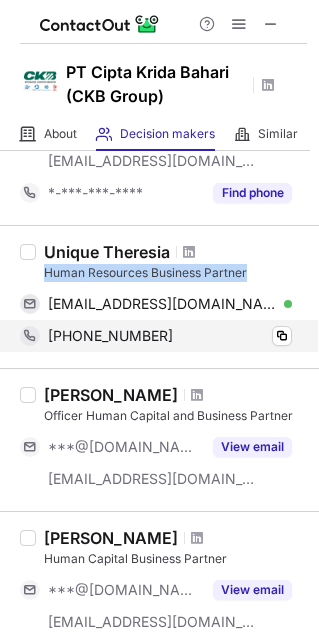 type 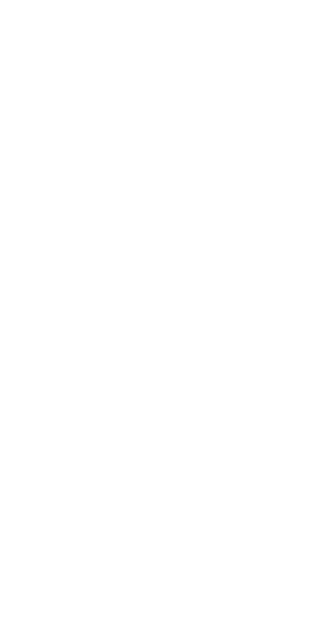 scroll, scrollTop: 0, scrollLeft: 0, axis: both 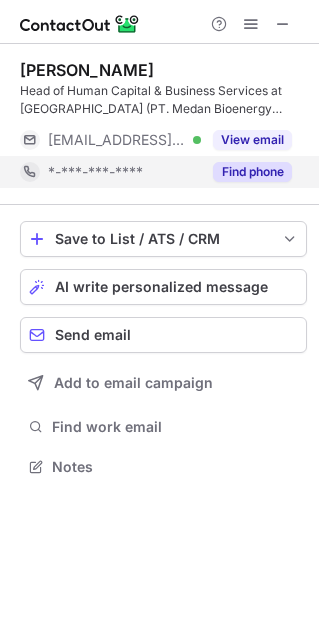 click on "Find phone" at bounding box center [252, 172] 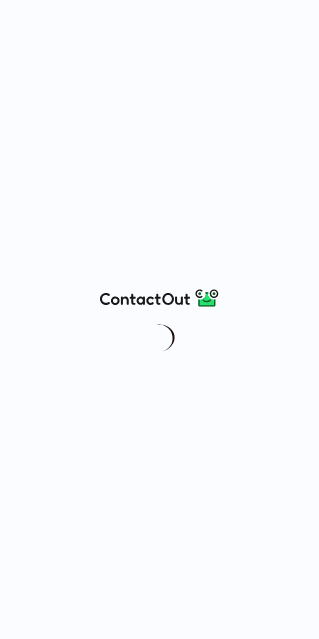 scroll, scrollTop: 0, scrollLeft: 0, axis: both 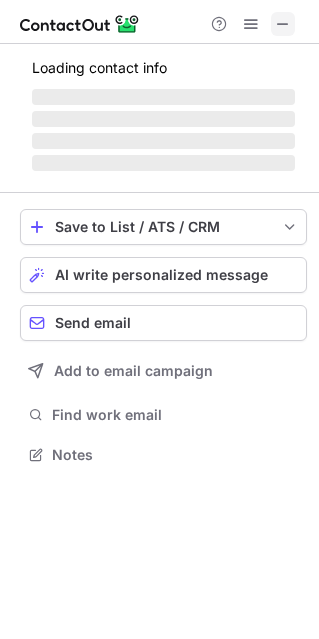 click at bounding box center (283, 24) 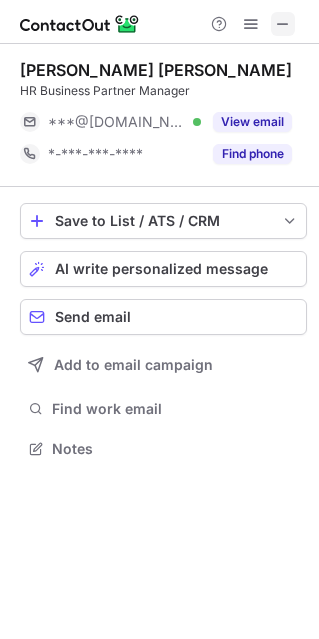scroll, scrollTop: 434, scrollLeft: 319, axis: both 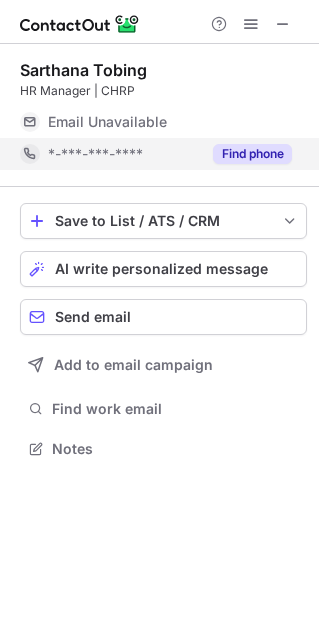 click on "Find phone" at bounding box center (252, 154) 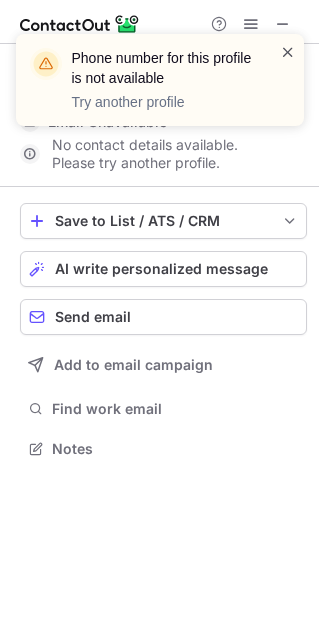 click at bounding box center (288, 52) 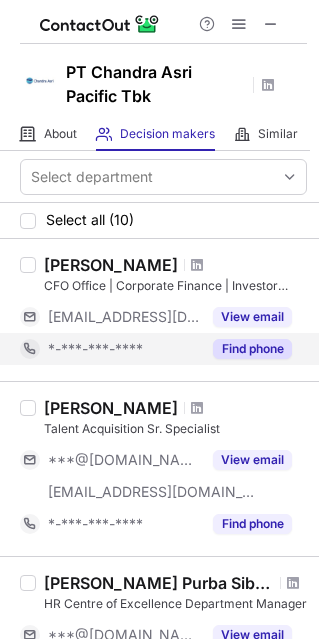 click on "Find phone" at bounding box center [252, 349] 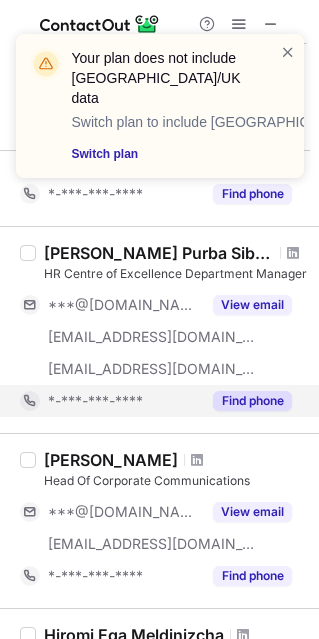 scroll, scrollTop: 298, scrollLeft: 0, axis: vertical 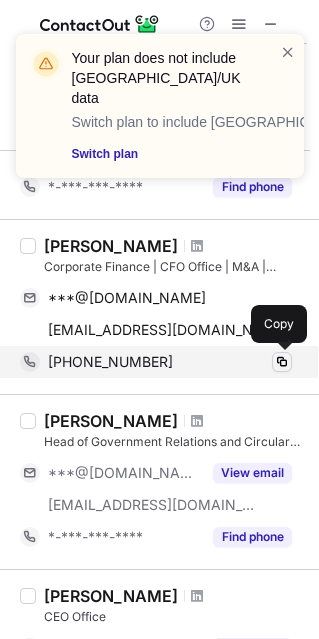 click at bounding box center (282, 362) 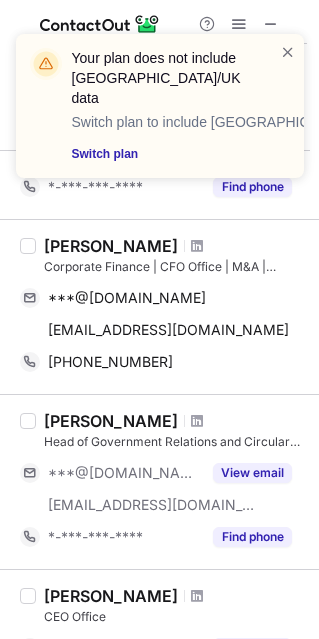 drag, startPoint x: 45, startPoint y: 241, endPoint x: 216, endPoint y: 251, distance: 171.29214 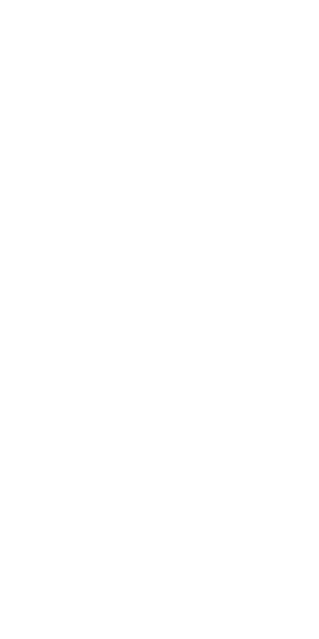 scroll, scrollTop: 0, scrollLeft: 0, axis: both 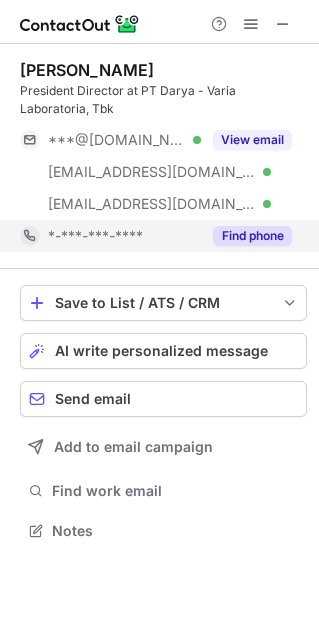 click on "Find phone" at bounding box center [252, 236] 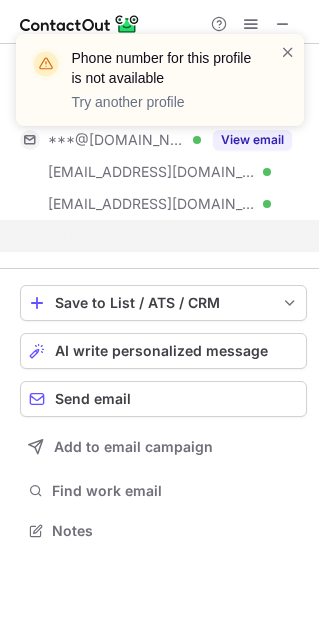 scroll, scrollTop: 484, scrollLeft: 319, axis: both 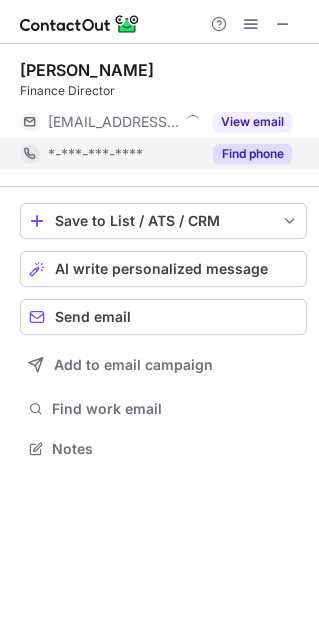 click on "Find phone" at bounding box center (252, 154) 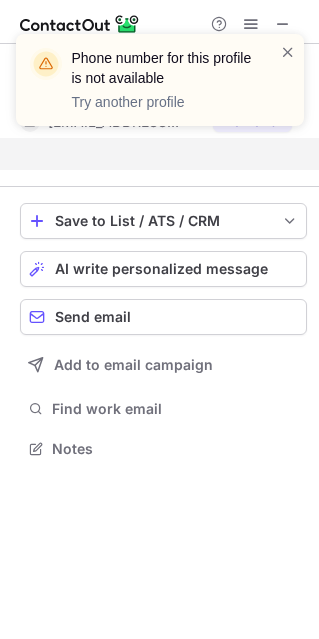 scroll, scrollTop: 402, scrollLeft: 319, axis: both 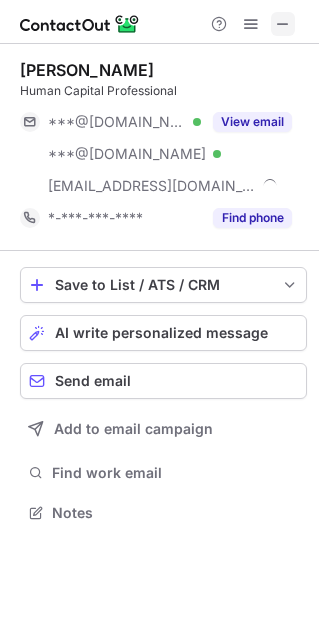 click at bounding box center (283, 24) 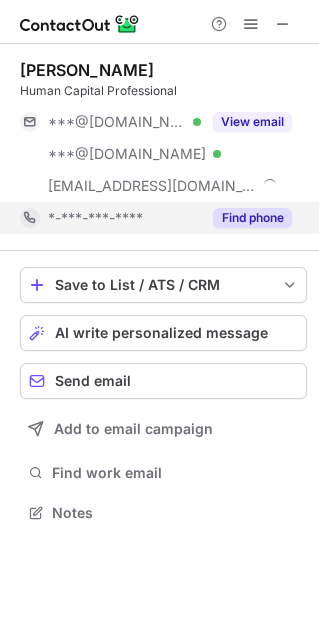 click on "Find phone" at bounding box center (252, 218) 